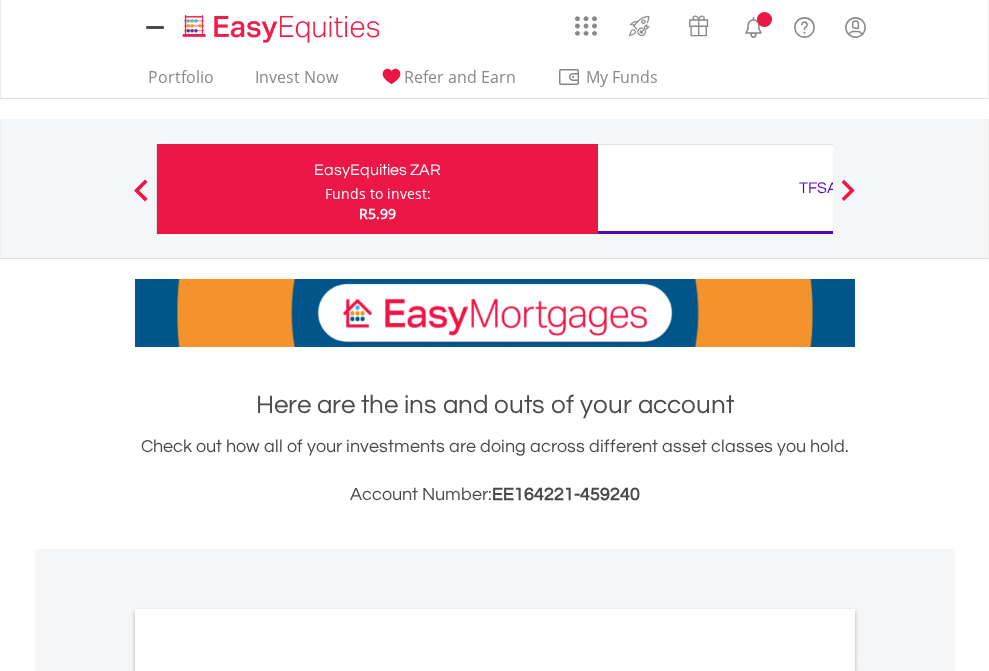 scroll, scrollTop: 0, scrollLeft: 0, axis: both 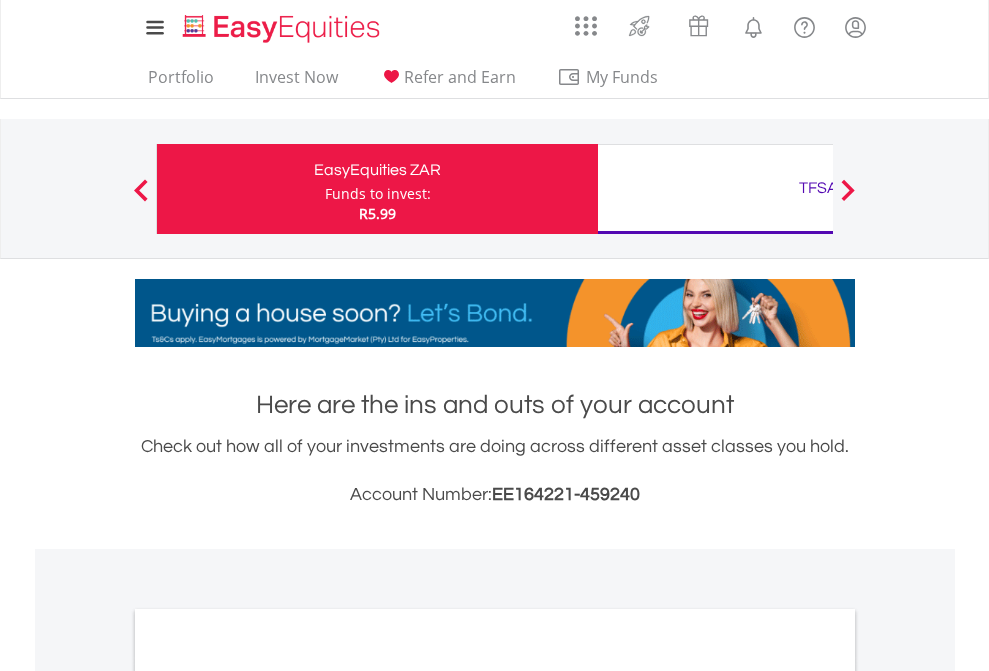 click on "Funds to invest:" at bounding box center [378, 194] 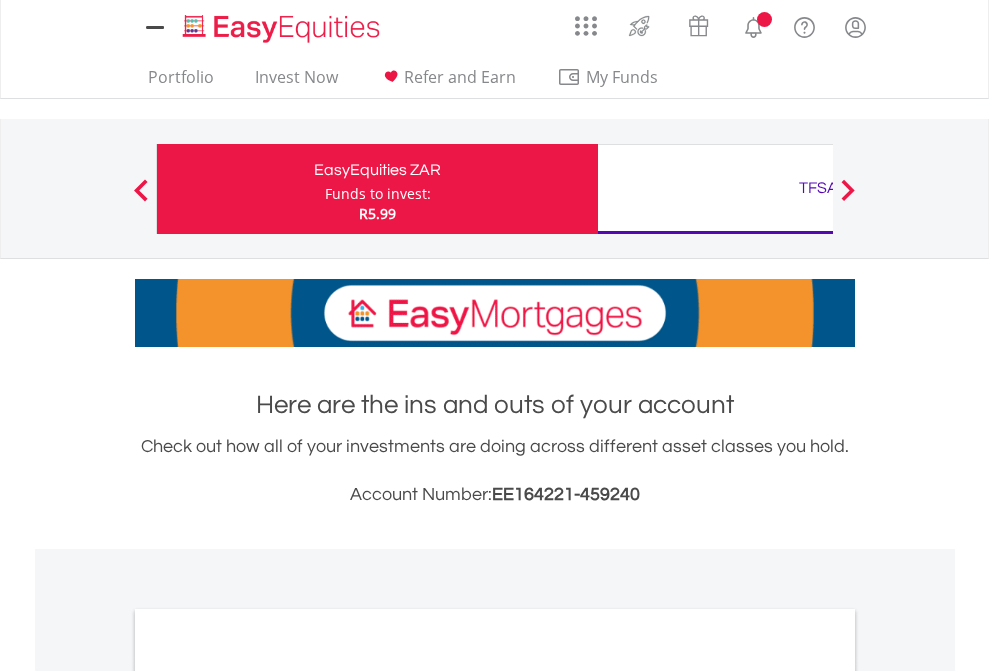 scroll, scrollTop: 0, scrollLeft: 0, axis: both 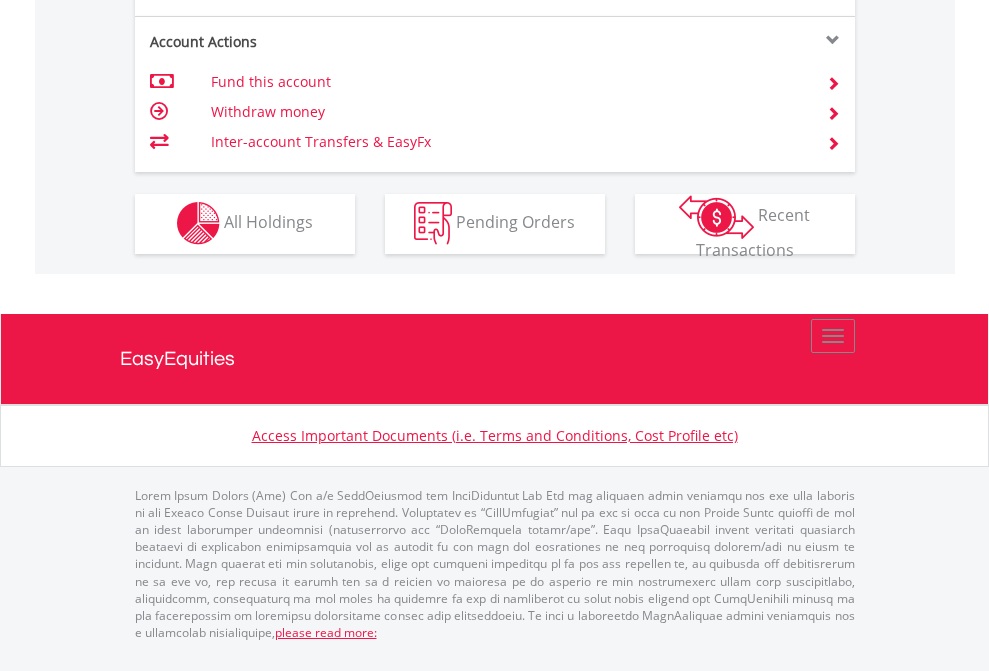 click on "Investment types" at bounding box center (706, -357) 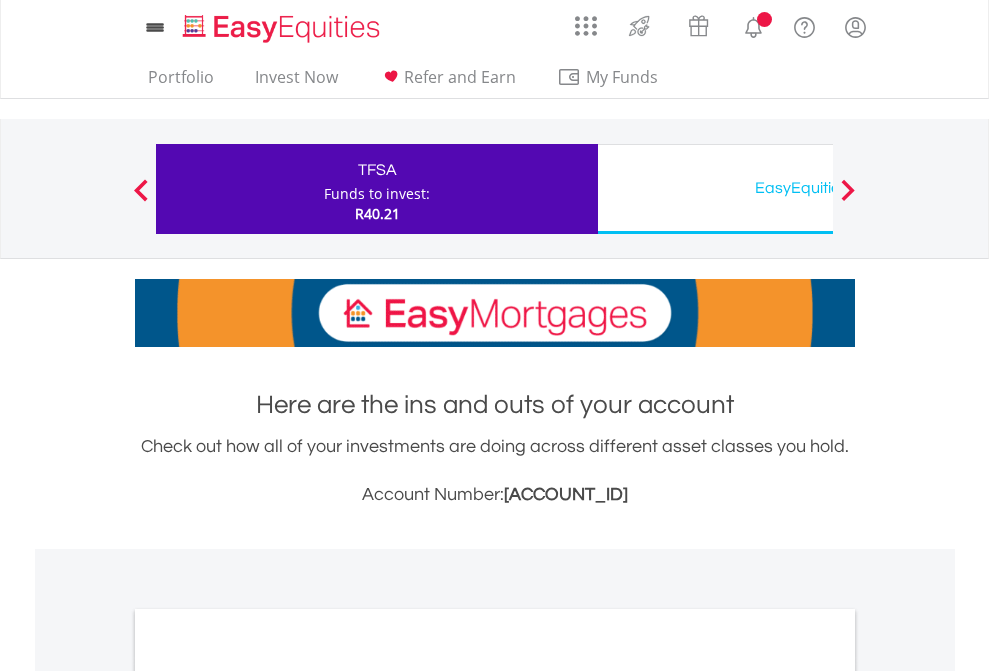 scroll, scrollTop: 0, scrollLeft: 0, axis: both 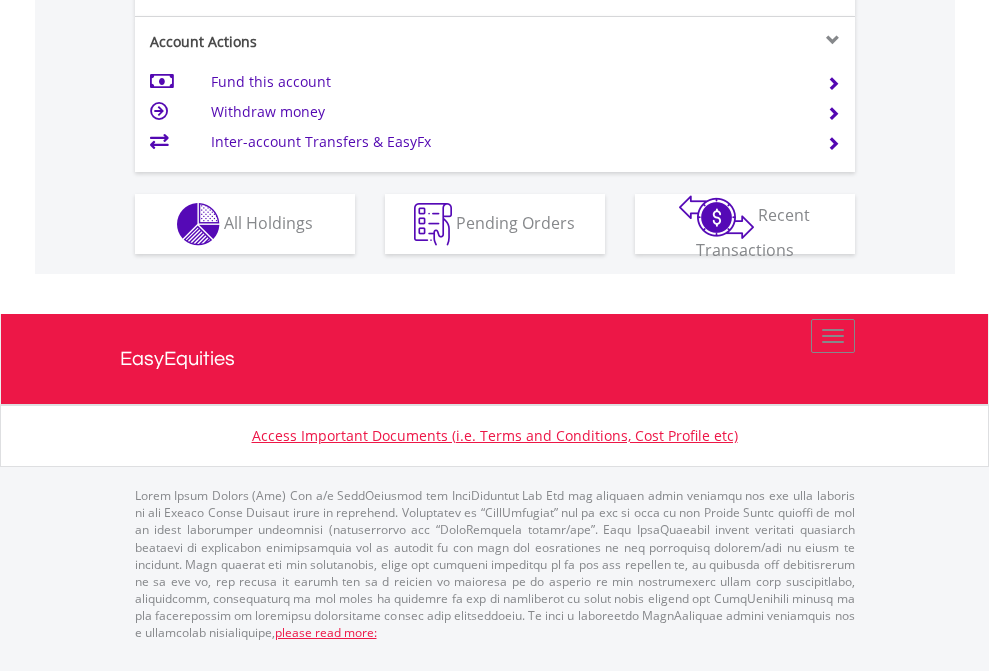 click on "Investment types" at bounding box center [706, -337] 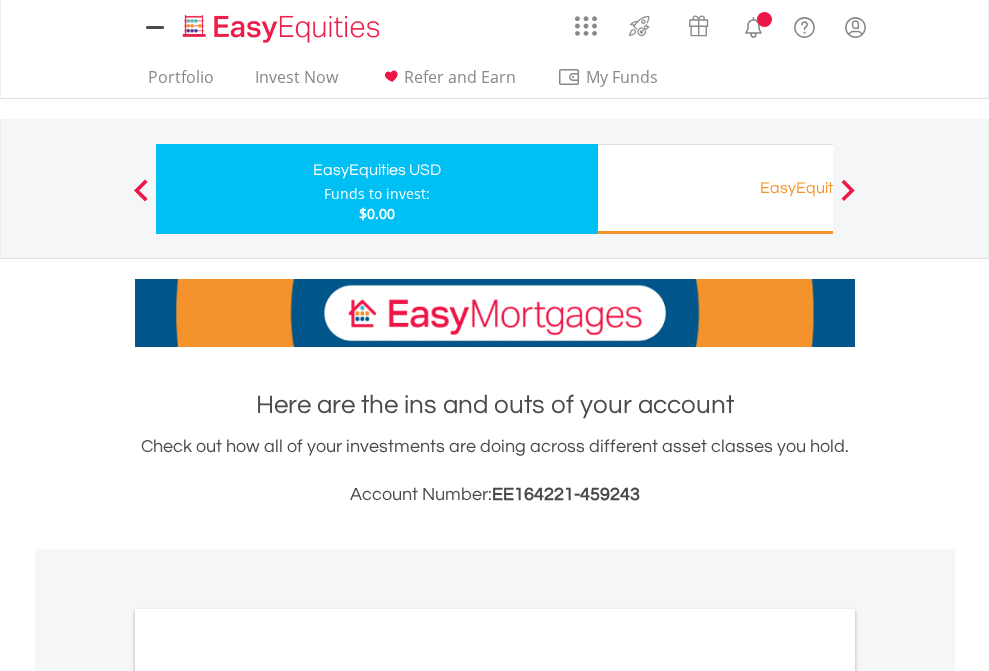 scroll, scrollTop: 0, scrollLeft: 0, axis: both 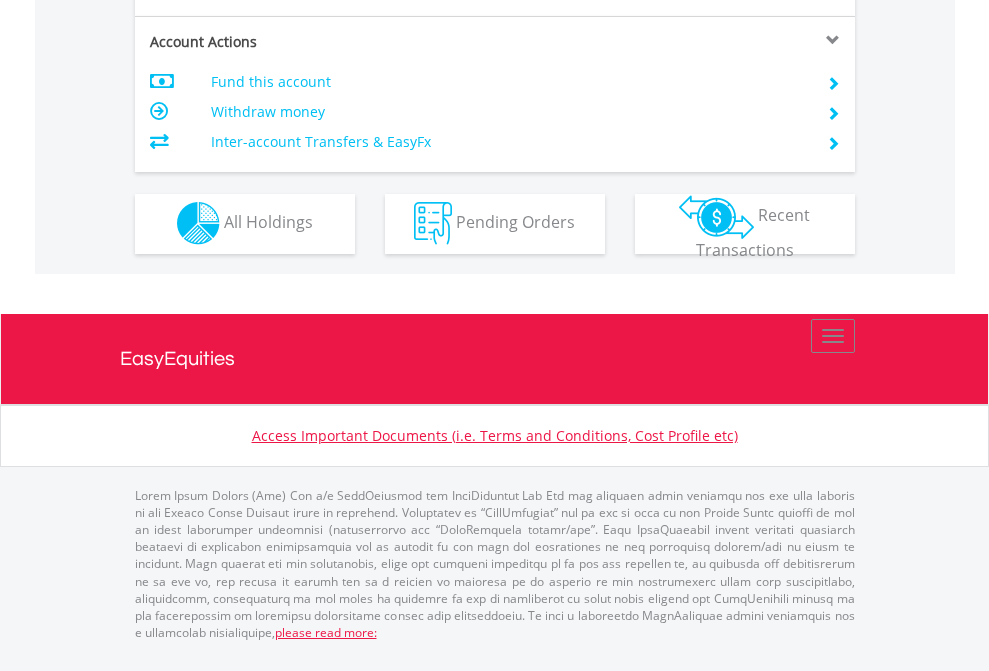 click on "Investment types" at bounding box center [706, -353] 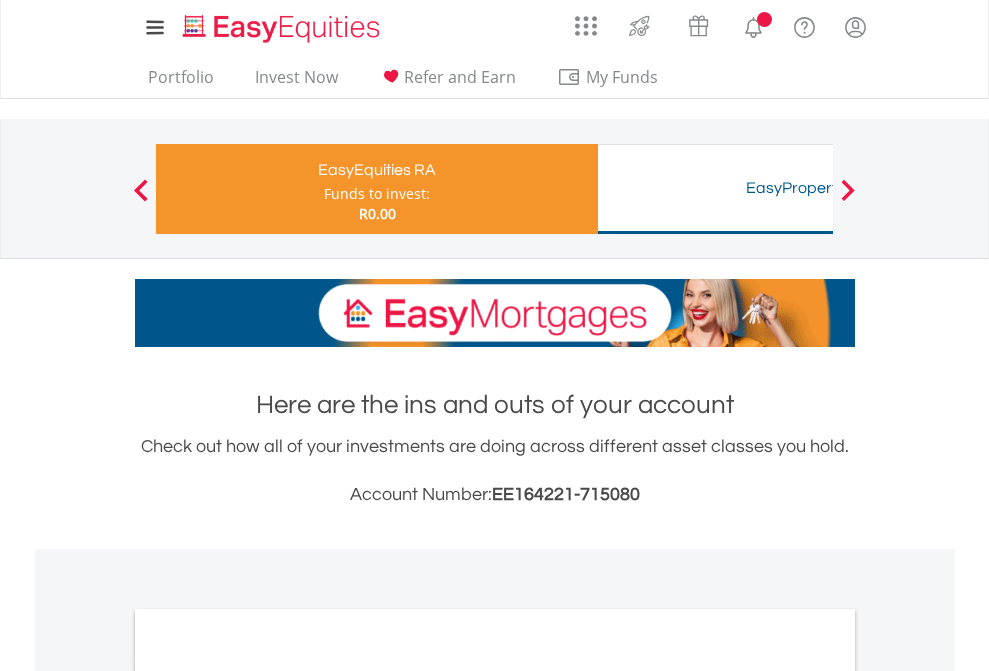 scroll, scrollTop: 0, scrollLeft: 0, axis: both 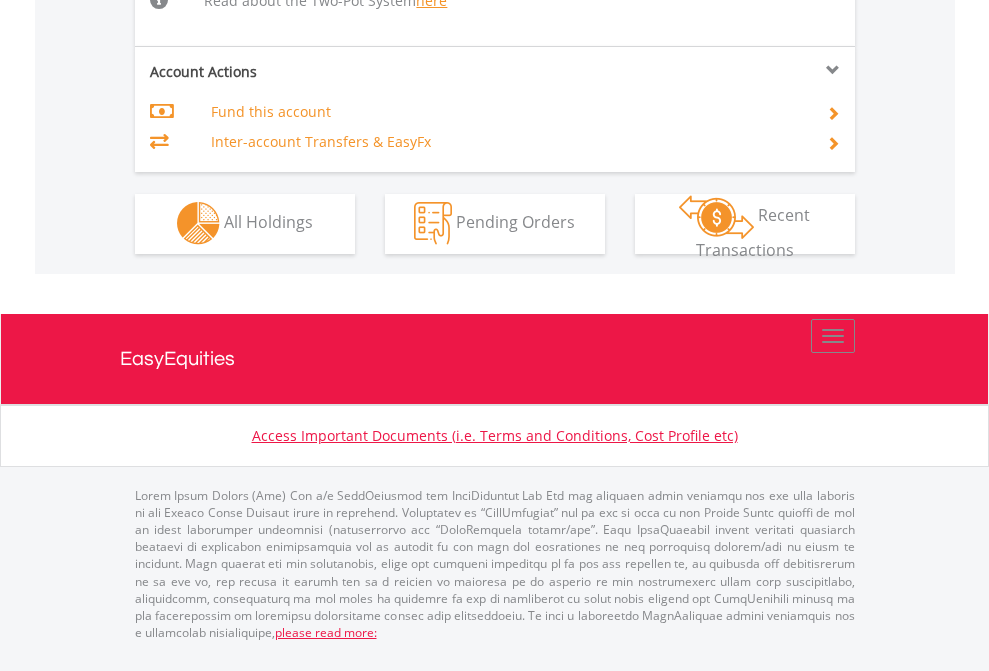 click on "Investment types" at bounding box center (706, -534) 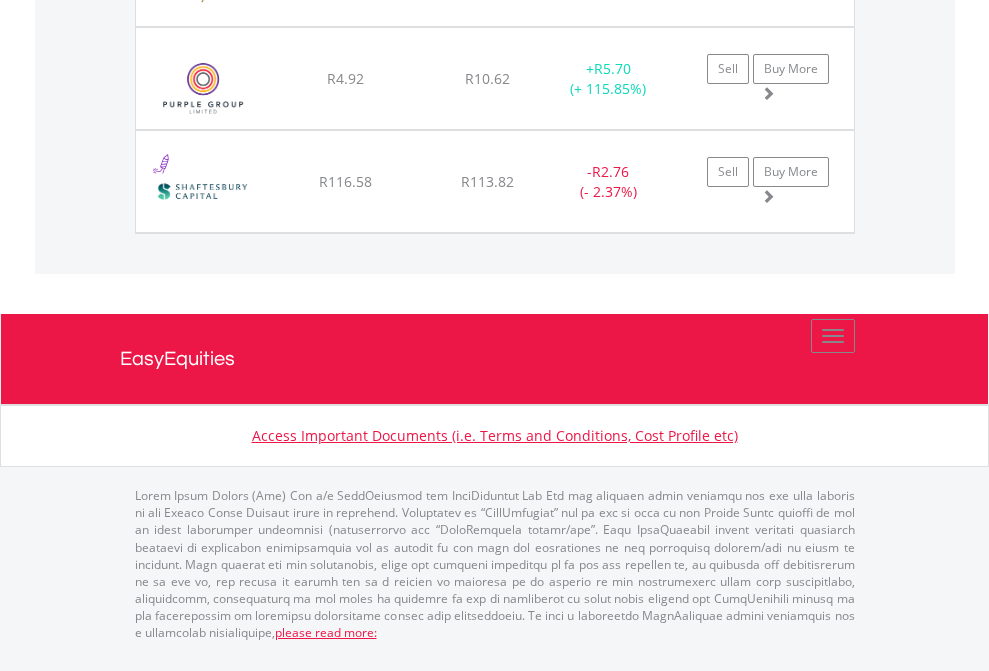 click on "TFSA" at bounding box center [818, -1586] 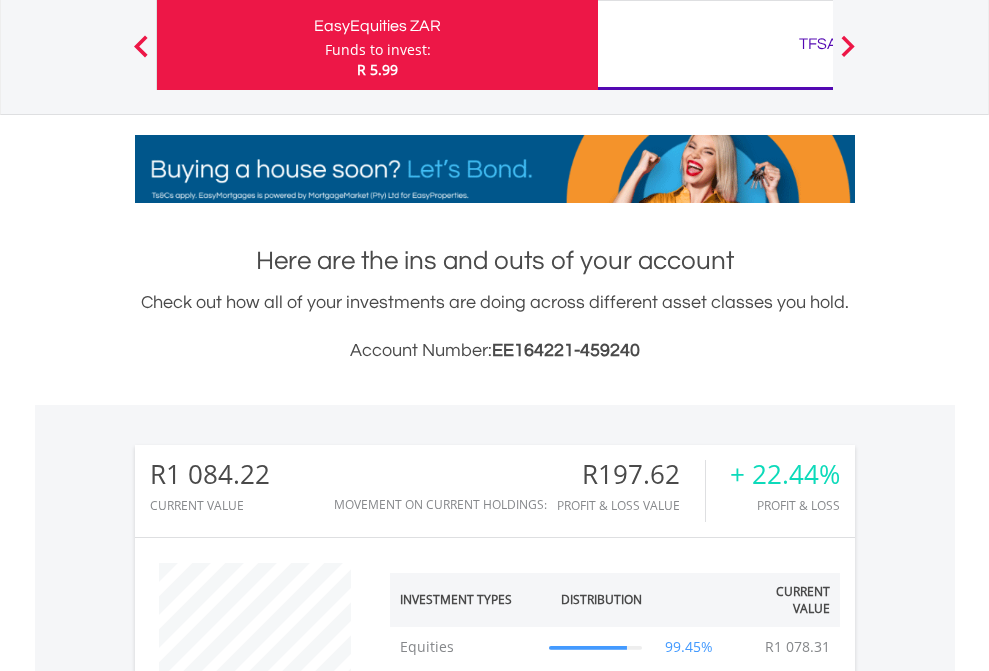 scroll, scrollTop: 999808, scrollLeft: 999687, axis: both 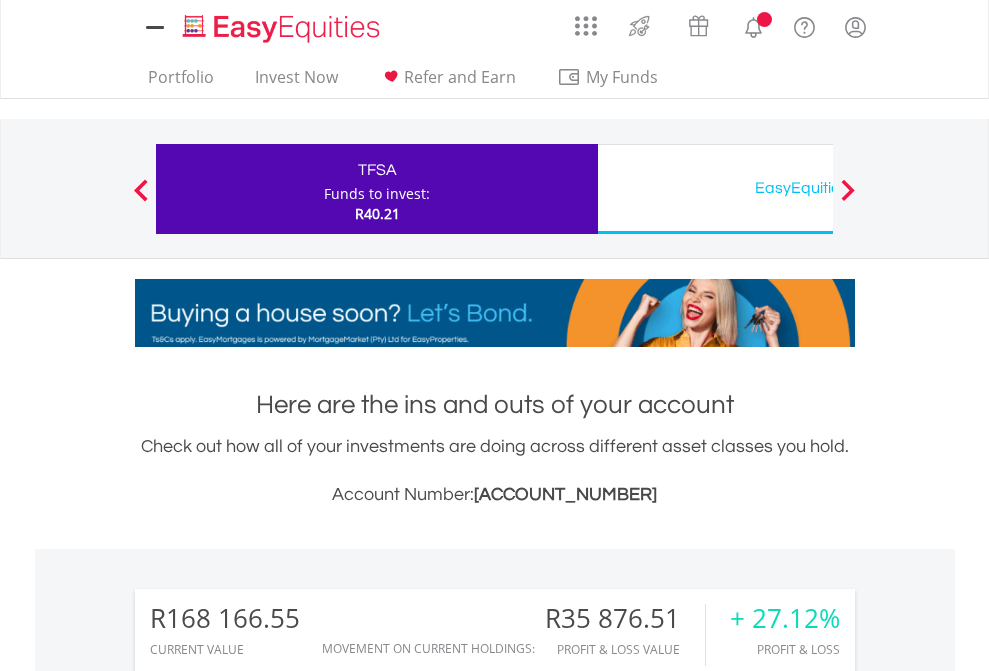click on "All Holdings" at bounding box center (268, 1546) 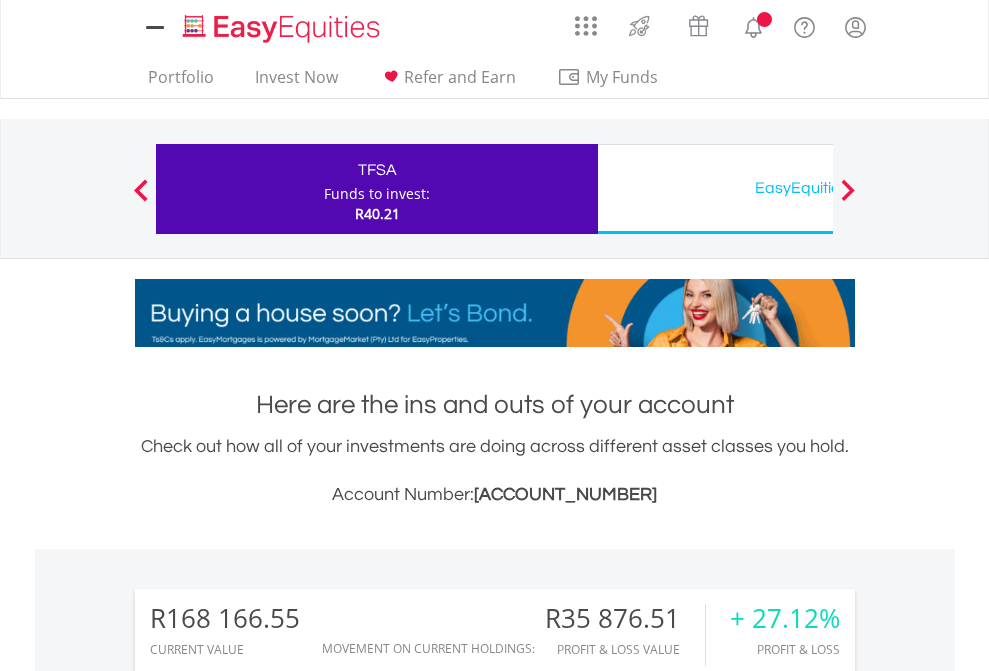 scroll, scrollTop: 999808, scrollLeft: 999687, axis: both 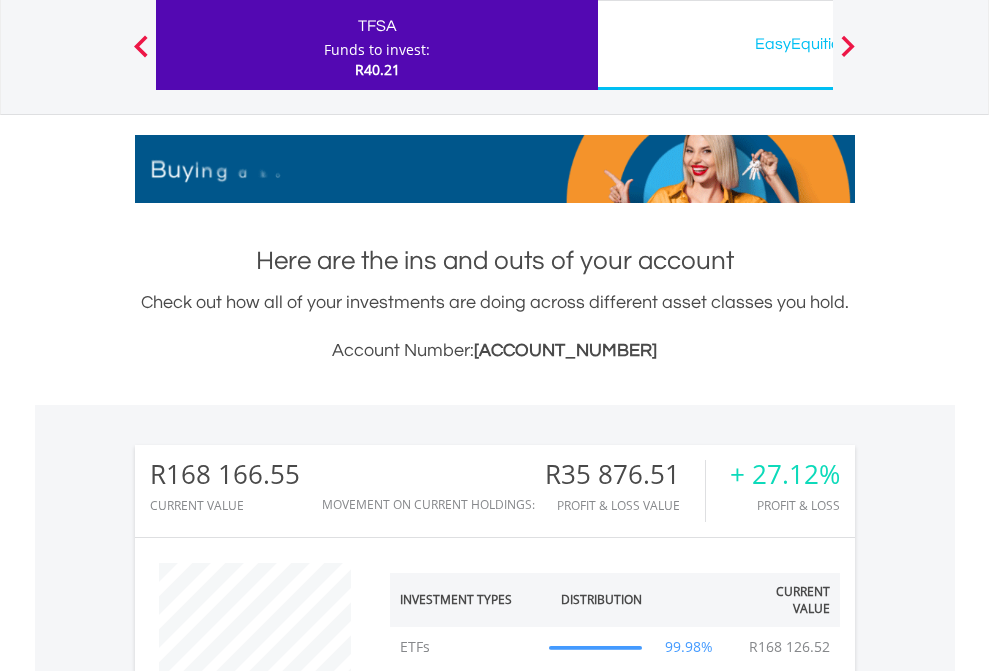 click on "EasyEquities USD" at bounding box center [818, 44] 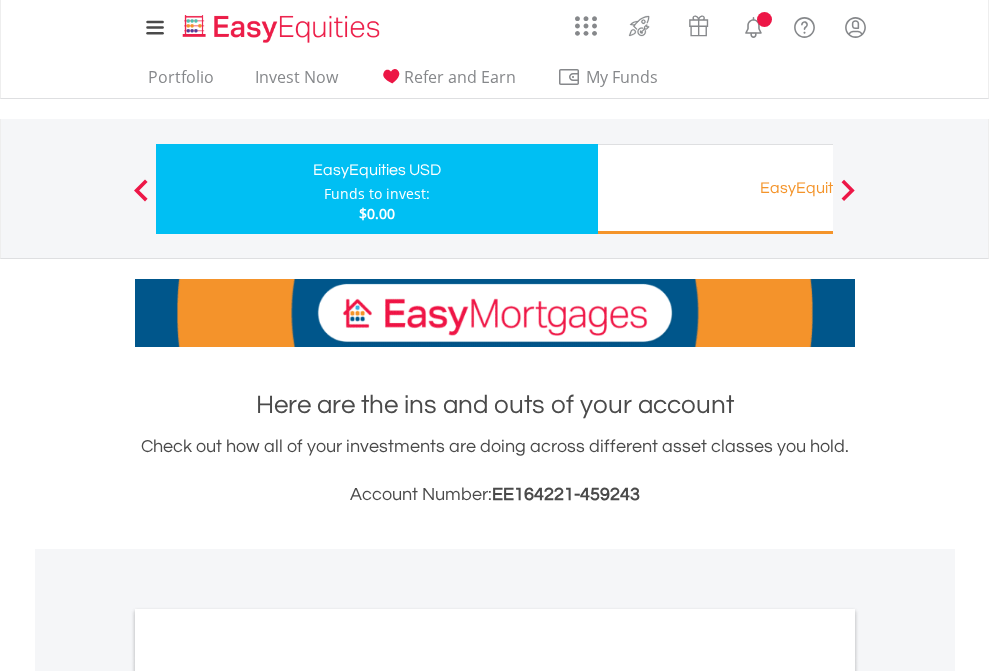 scroll, scrollTop: 0, scrollLeft: 0, axis: both 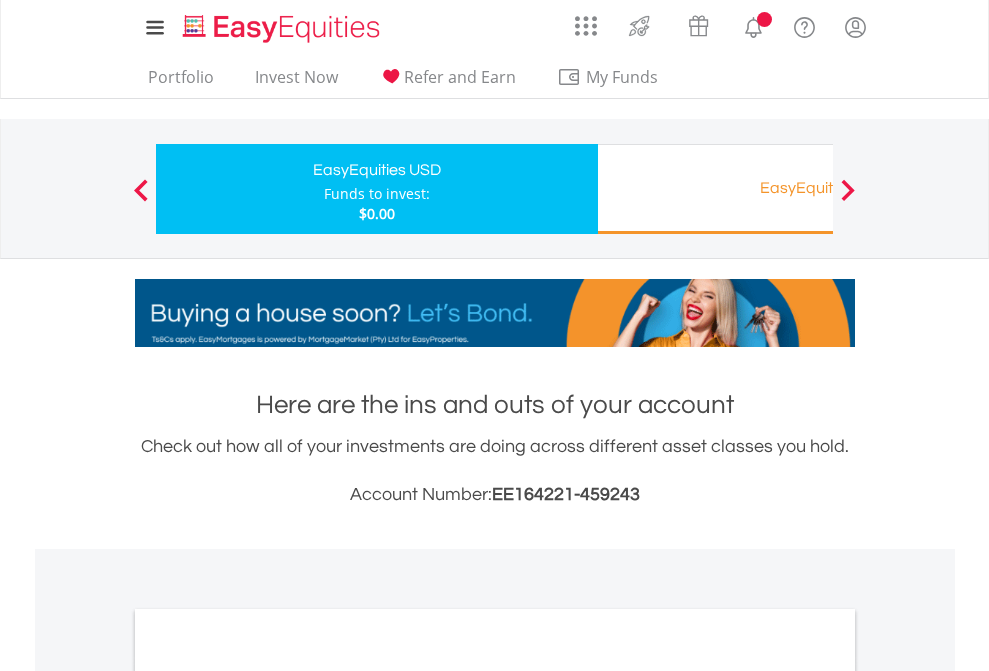 click on "All Holdings" at bounding box center [268, 1096] 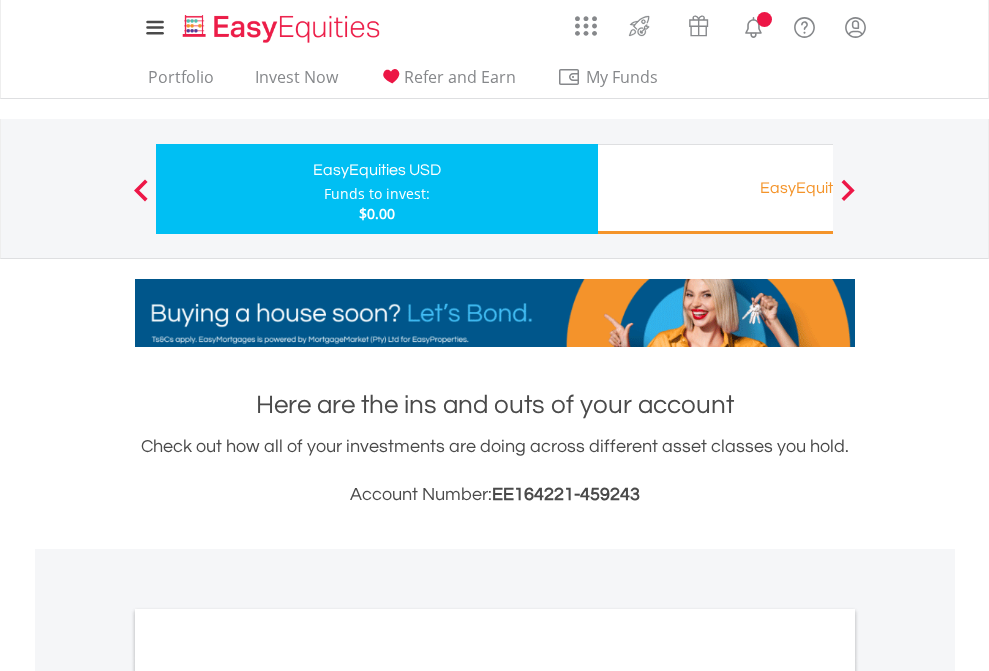 scroll, scrollTop: 1202, scrollLeft: 0, axis: vertical 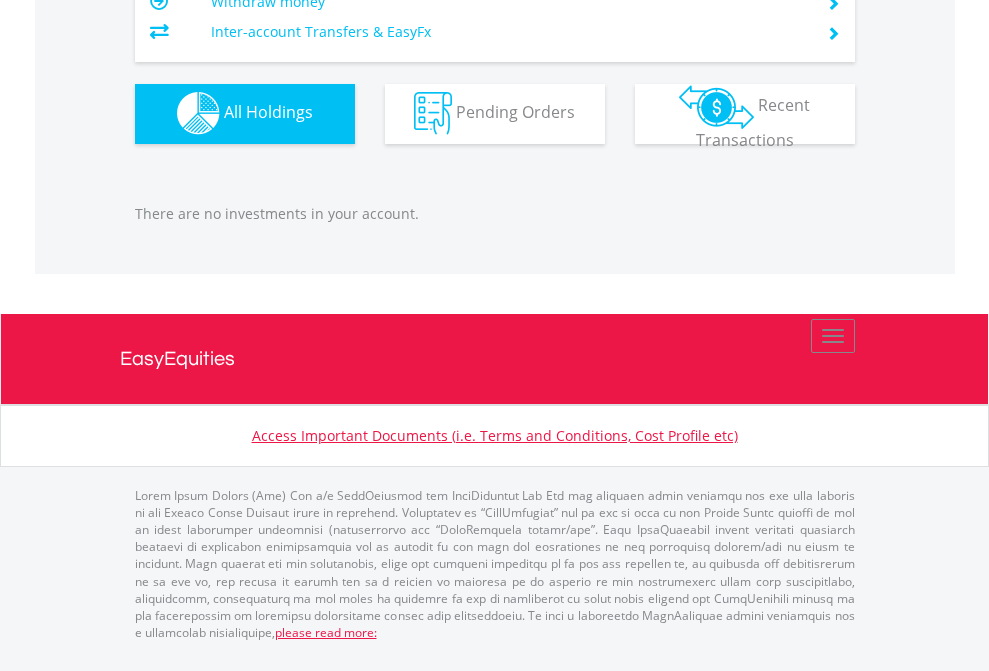 click on "EasyEquities RA" at bounding box center [818, -1142] 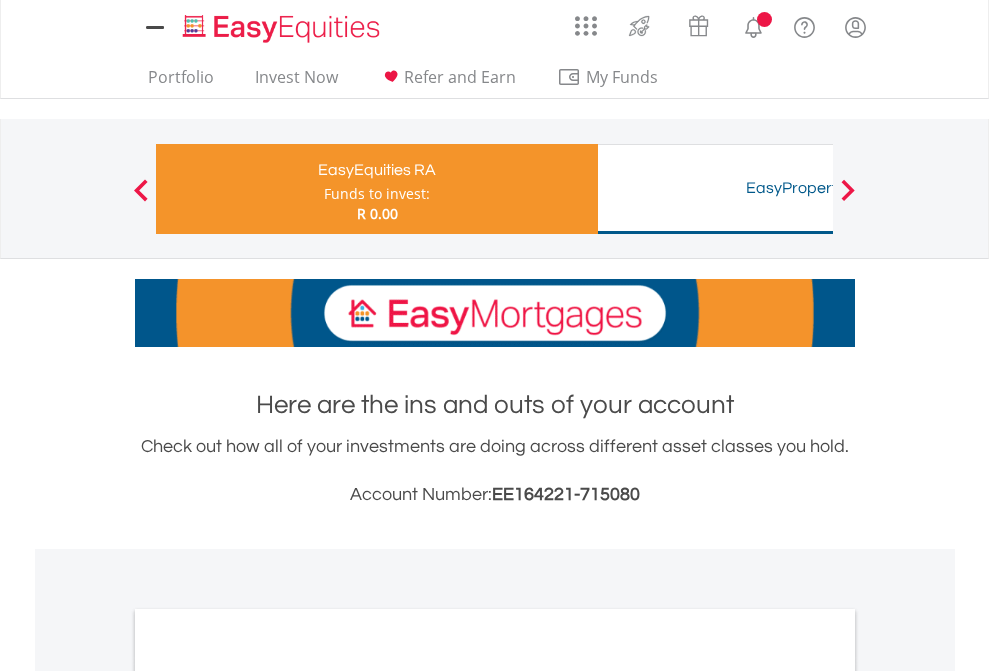 scroll, scrollTop: 0, scrollLeft: 0, axis: both 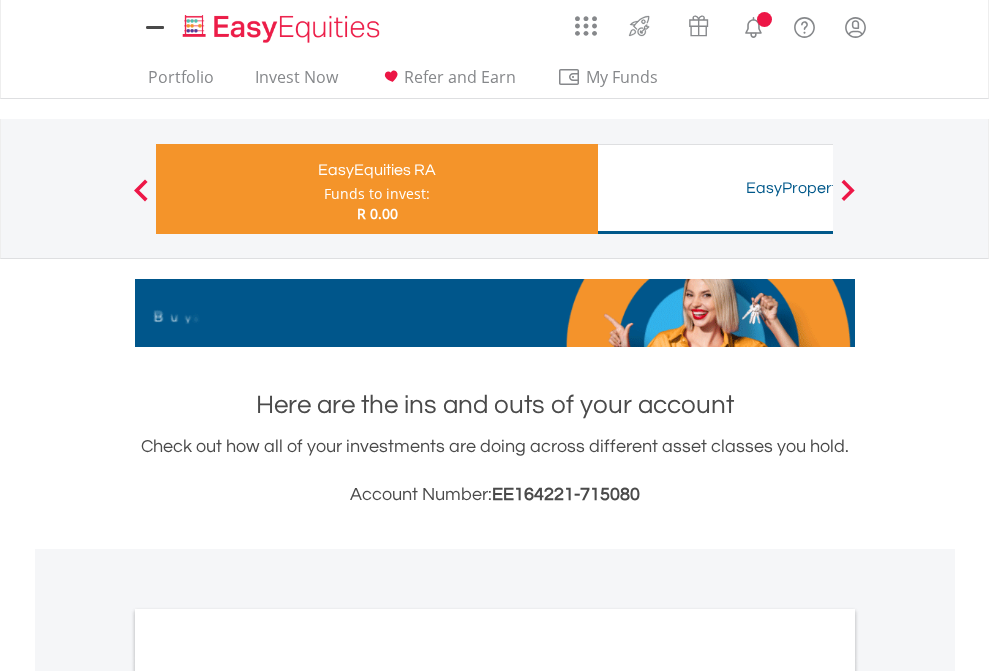 click on "All Holdings" at bounding box center (268, 1066) 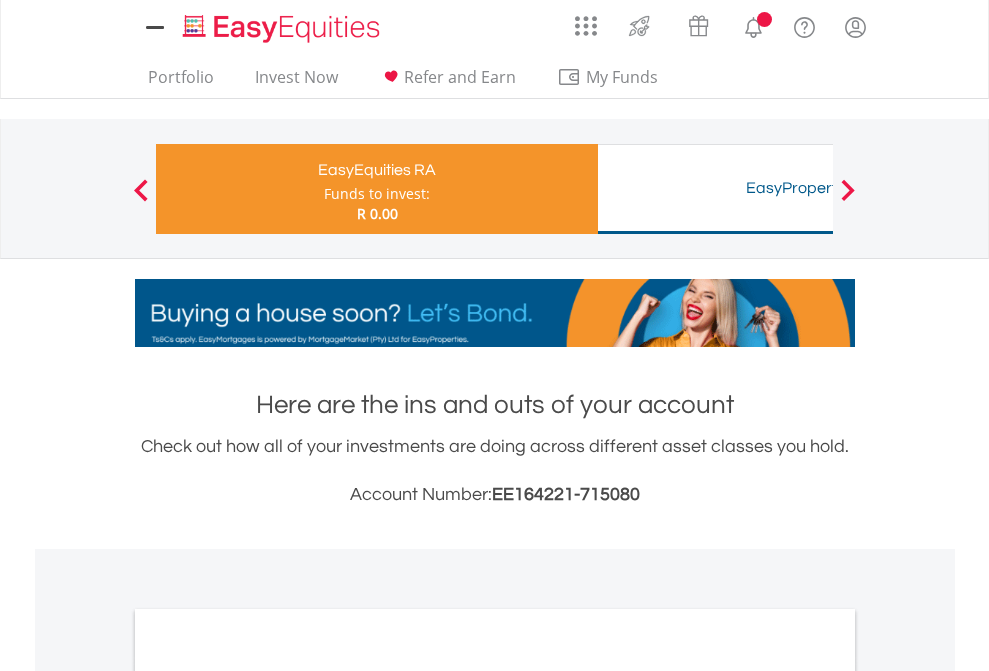 scroll, scrollTop: 1202, scrollLeft: 0, axis: vertical 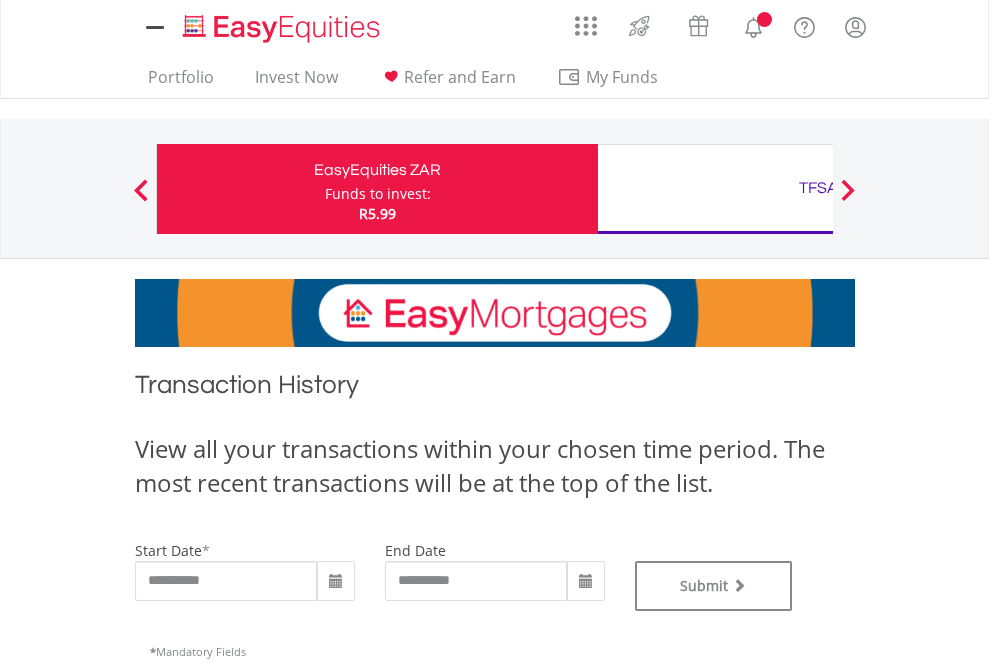 type on "**********" 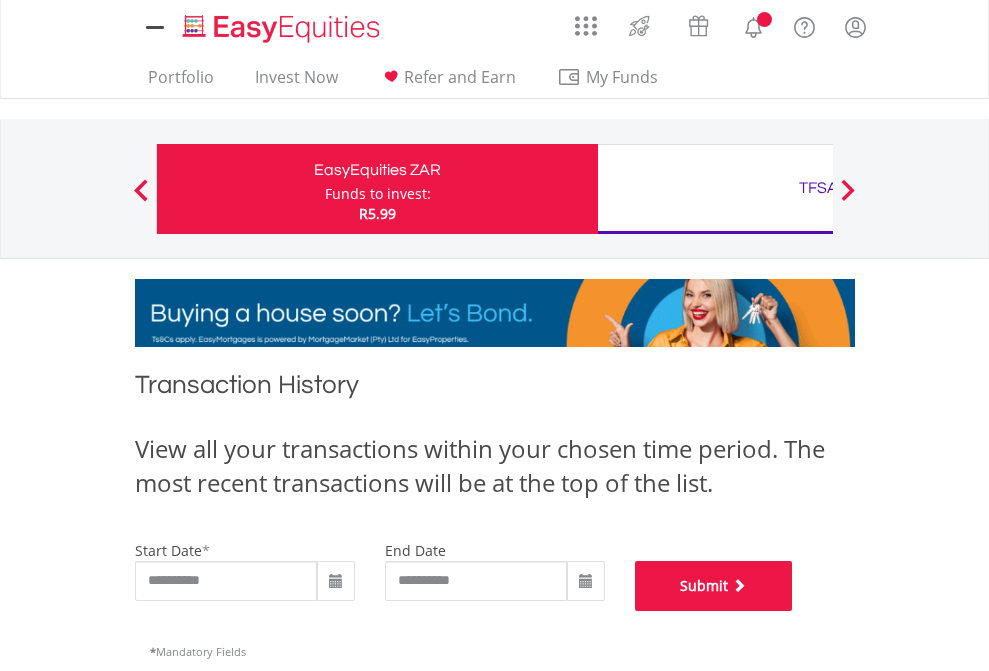 click on "Submit" at bounding box center [714, 586] 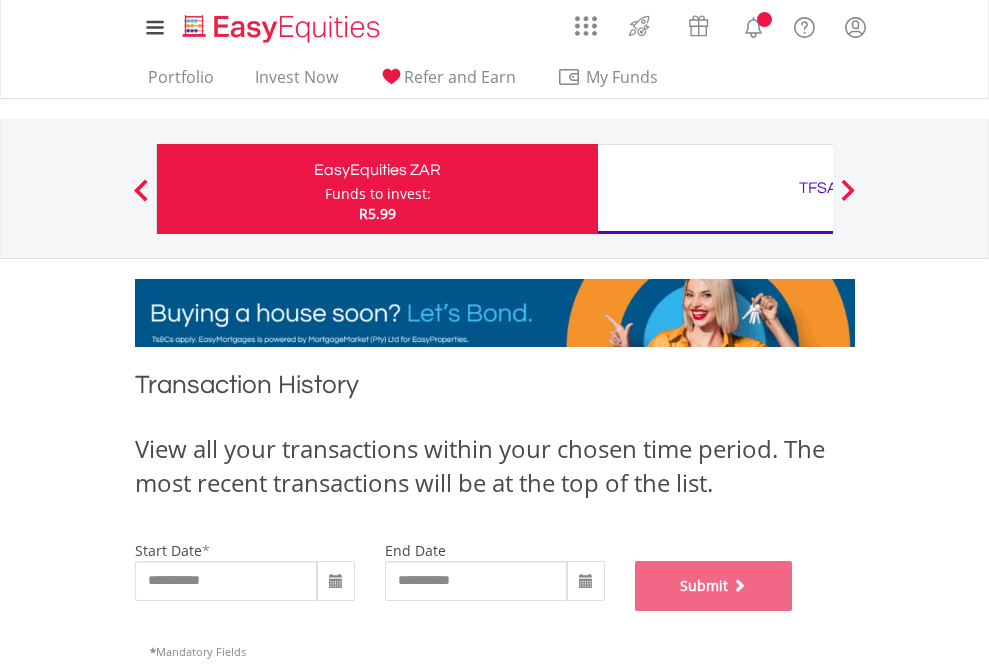 scroll, scrollTop: 811, scrollLeft: 0, axis: vertical 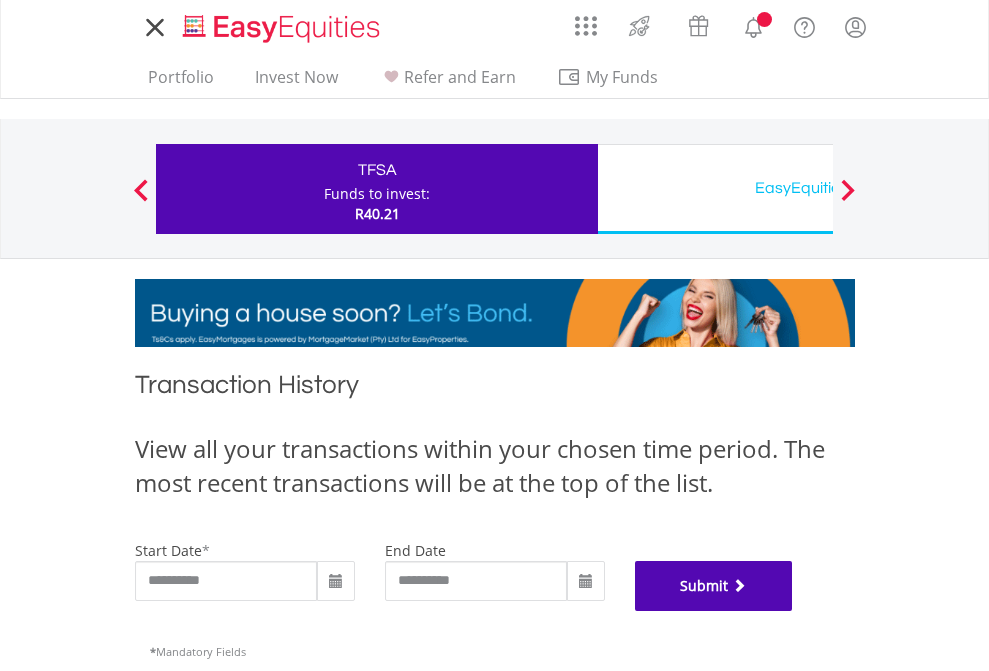 click on "Submit" at bounding box center (714, 586) 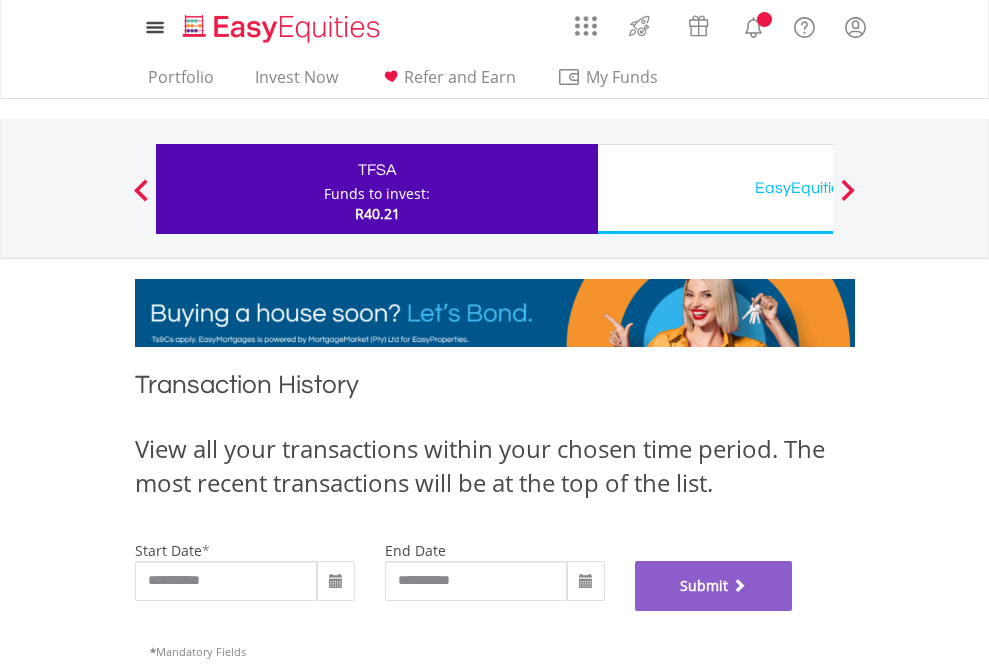 scroll, scrollTop: 811, scrollLeft: 0, axis: vertical 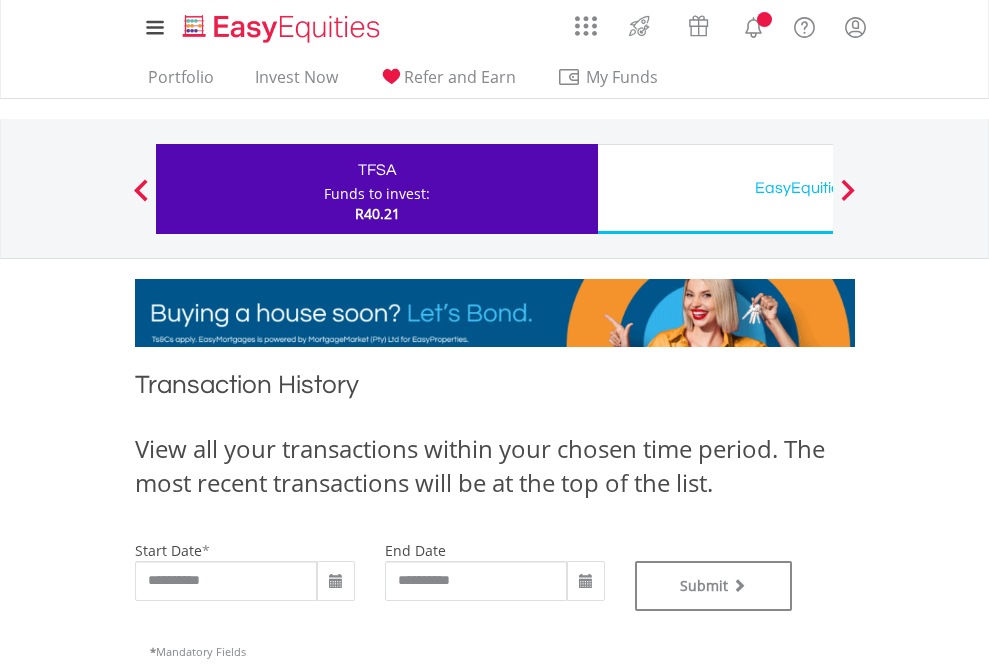 click on "EasyEquities USD" at bounding box center (818, 188) 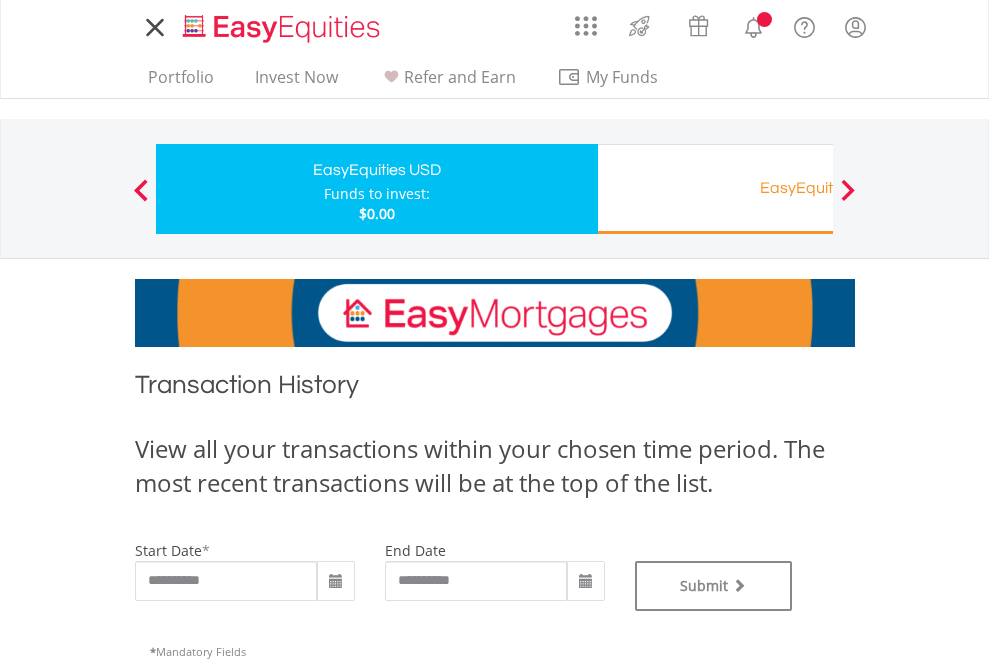 scroll, scrollTop: 0, scrollLeft: 0, axis: both 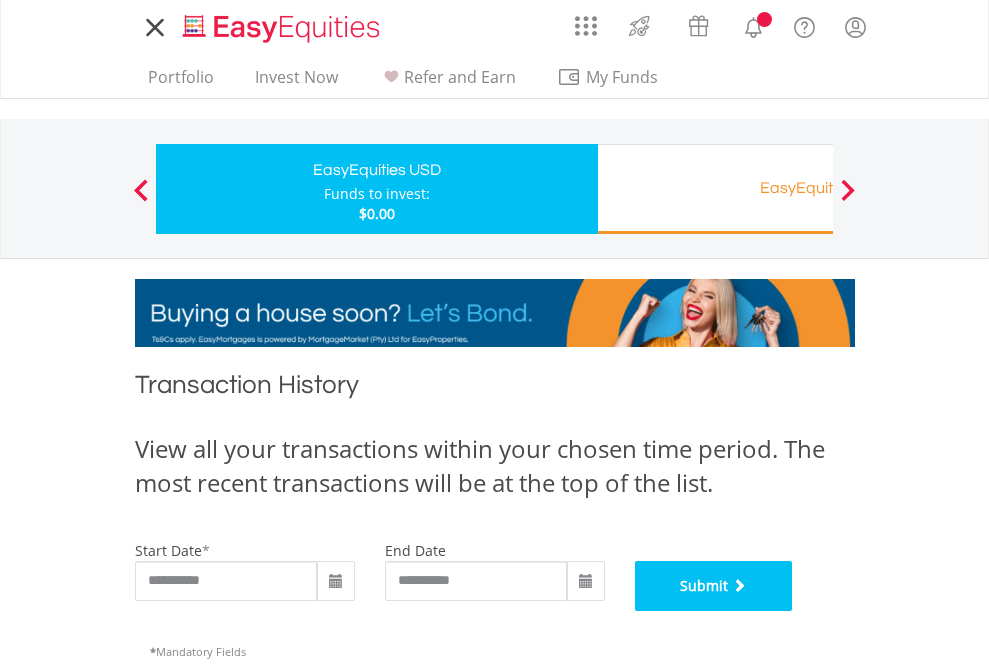 click on "Submit" at bounding box center [714, 586] 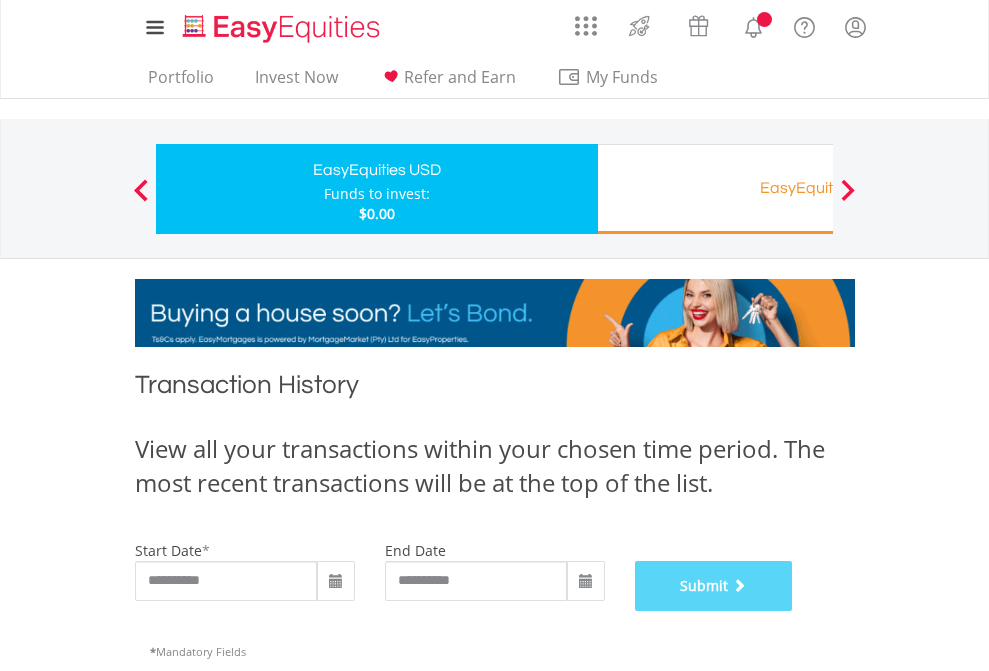 scroll, scrollTop: 811, scrollLeft: 0, axis: vertical 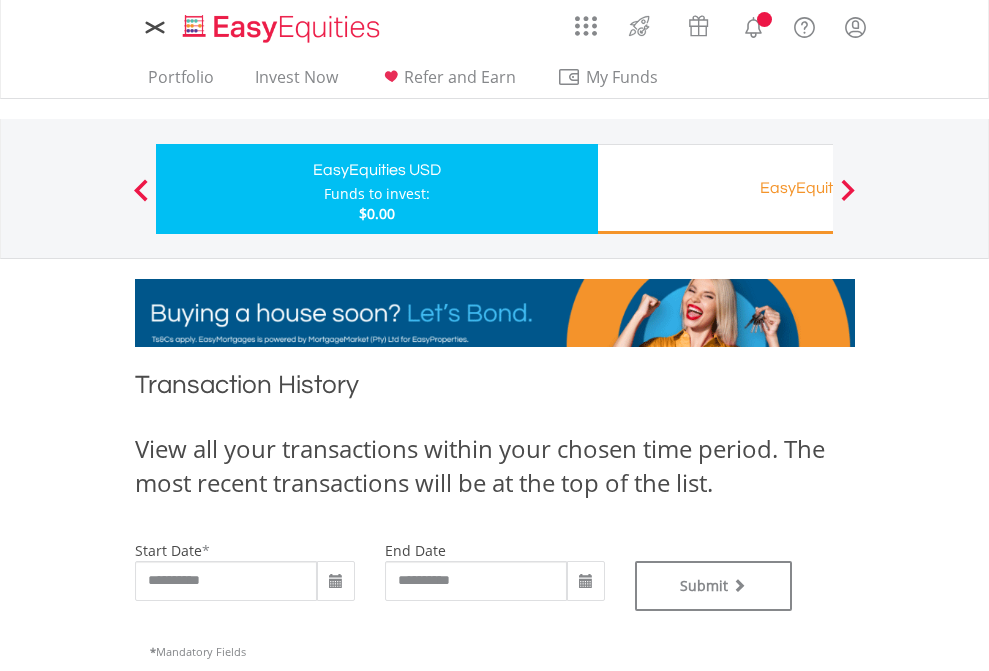 click on "EasyEquities RA" at bounding box center (818, 188) 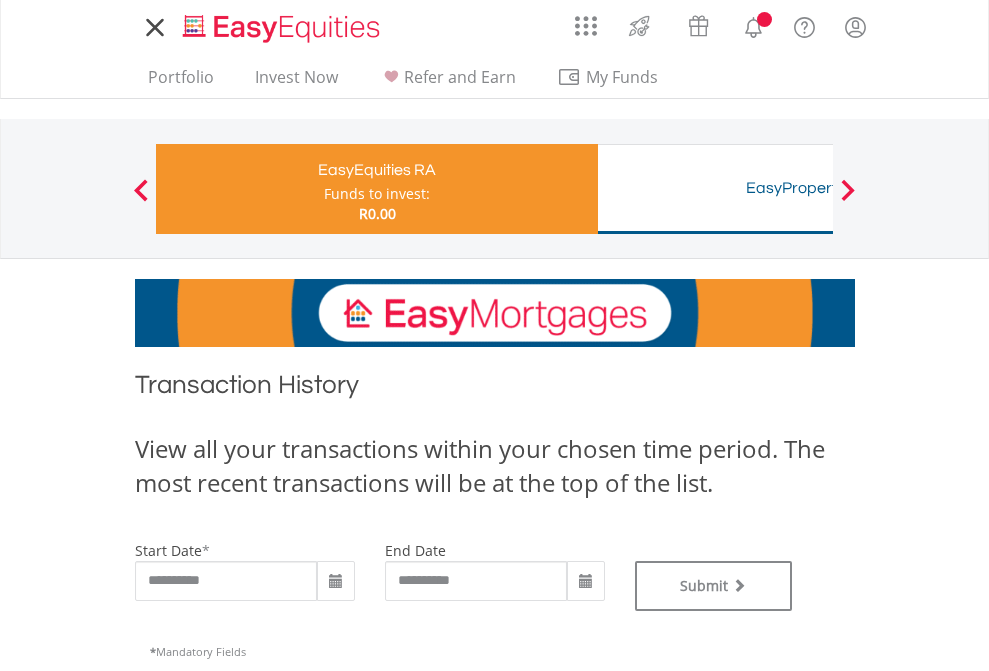 scroll, scrollTop: 0, scrollLeft: 0, axis: both 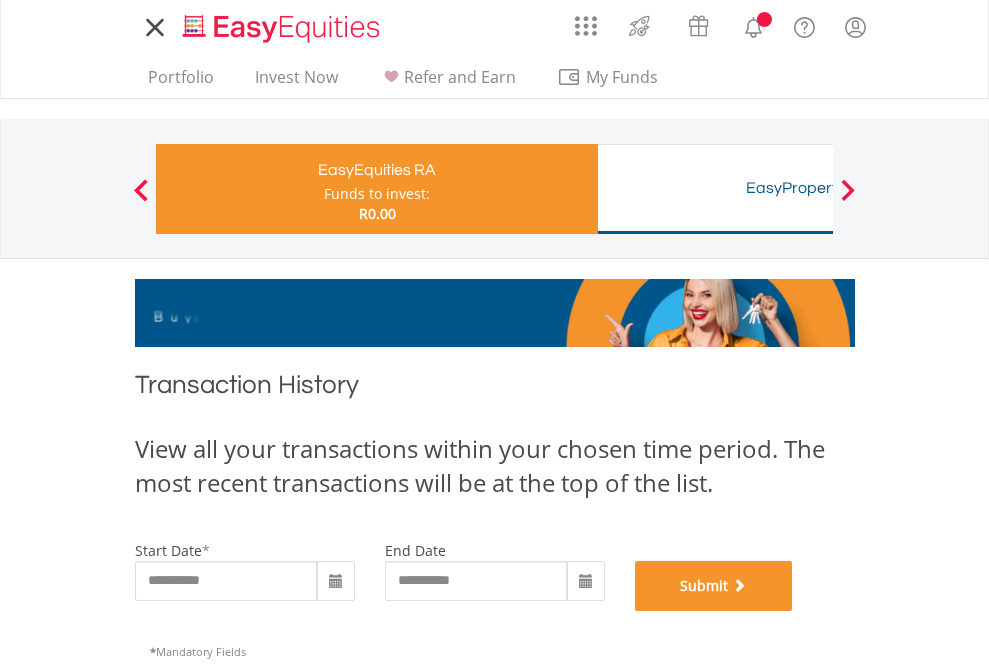 click on "Submit" at bounding box center (714, 586) 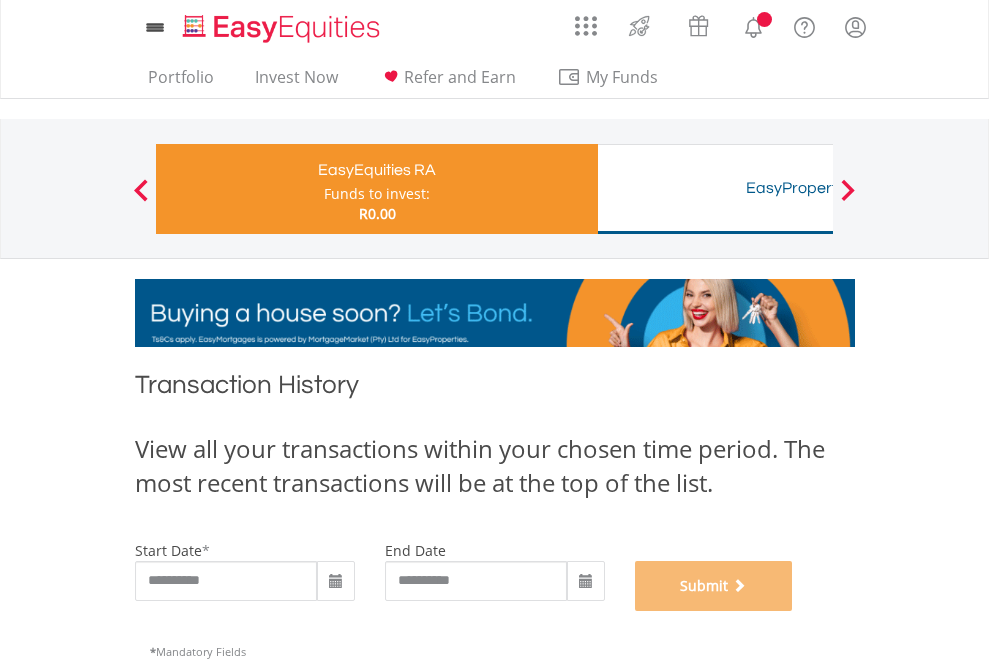 scroll, scrollTop: 811, scrollLeft: 0, axis: vertical 